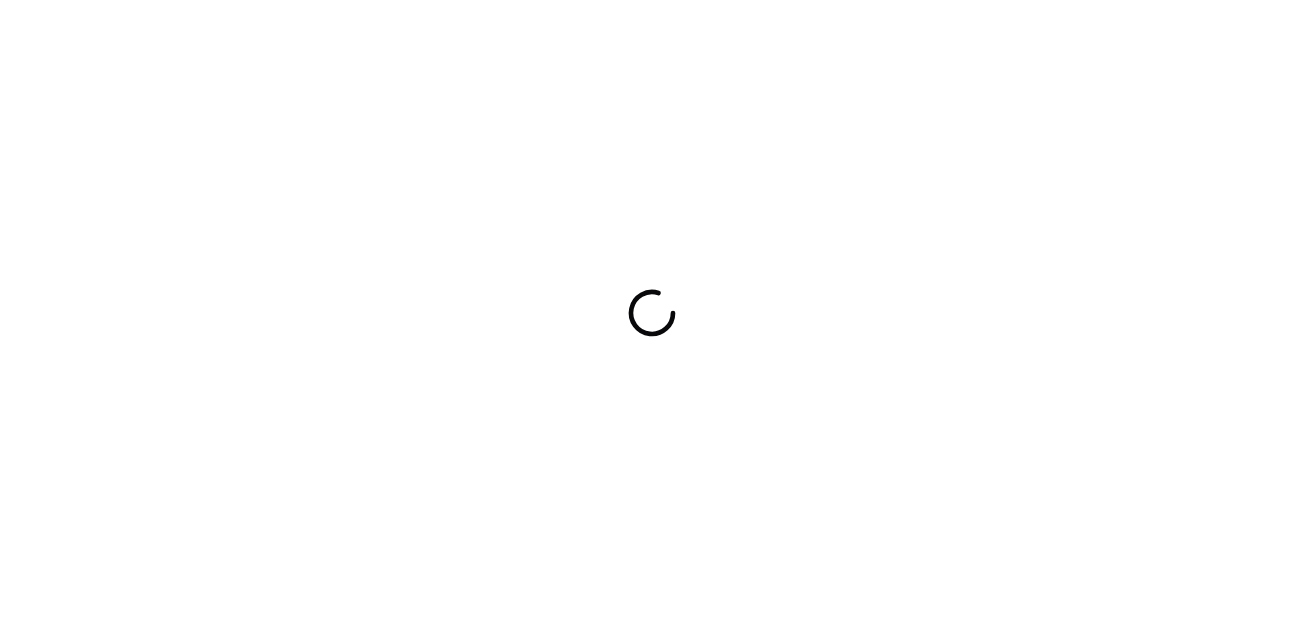 scroll, scrollTop: 0, scrollLeft: 0, axis: both 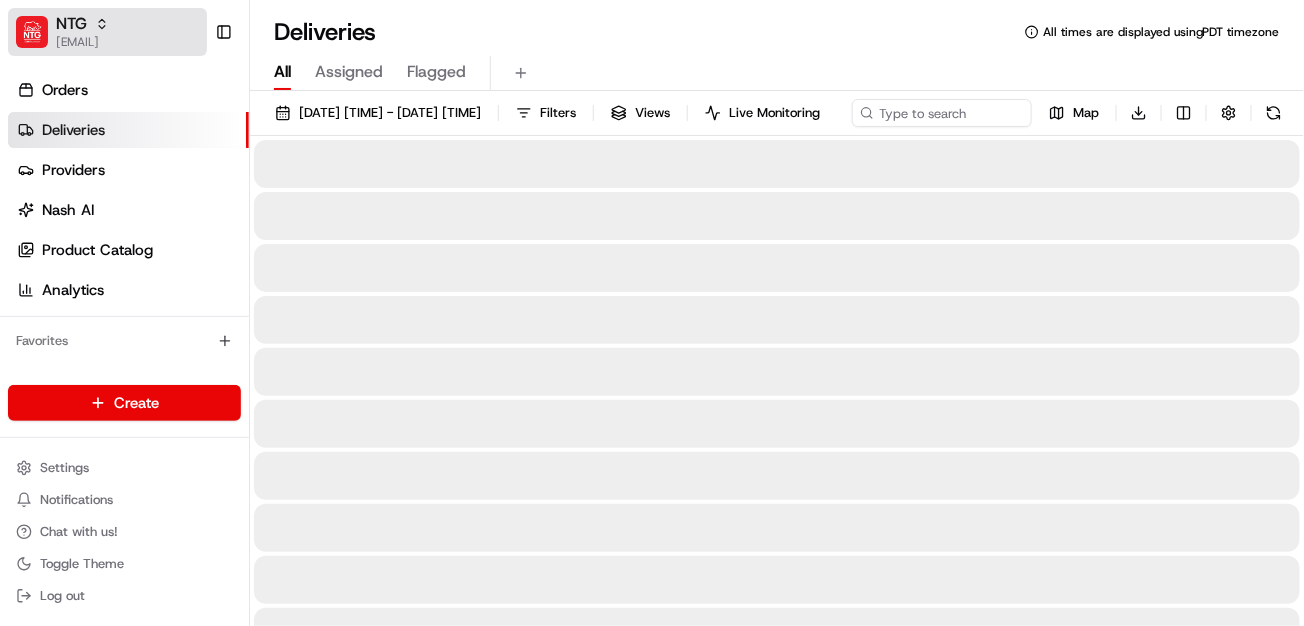 click on "[EMAIL]" at bounding box center [82, 42] 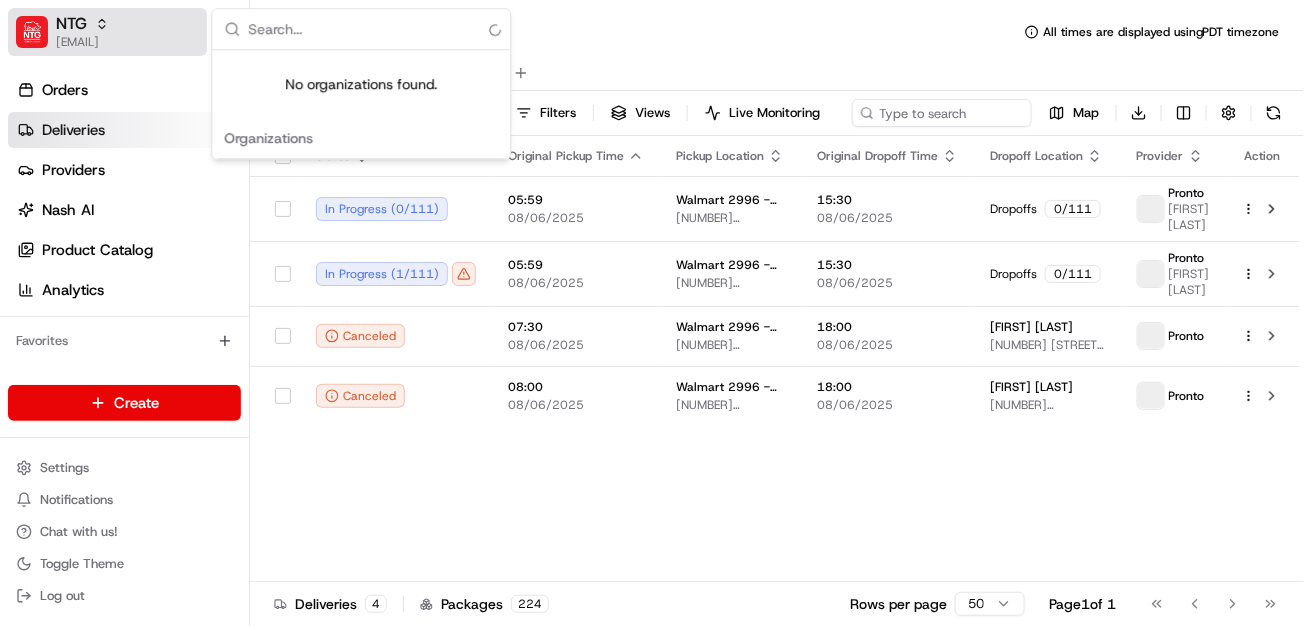 scroll, scrollTop: 0, scrollLeft: 0, axis: both 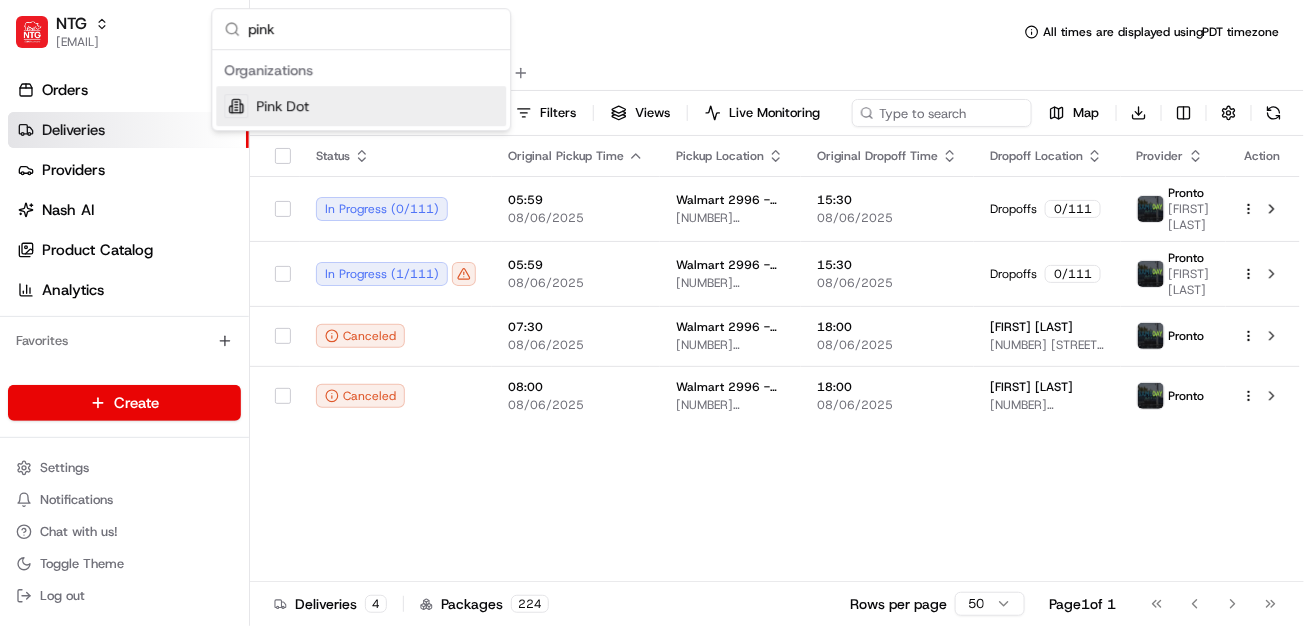type on "pink" 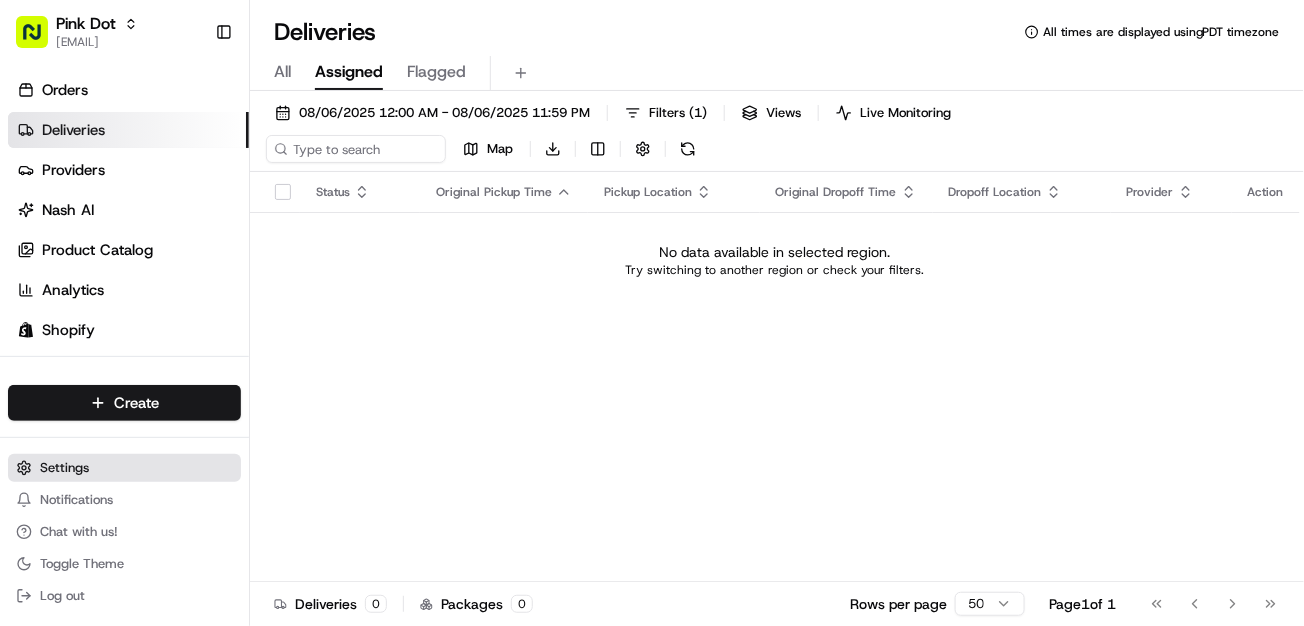 click on "Settings" at bounding box center (64, 468) 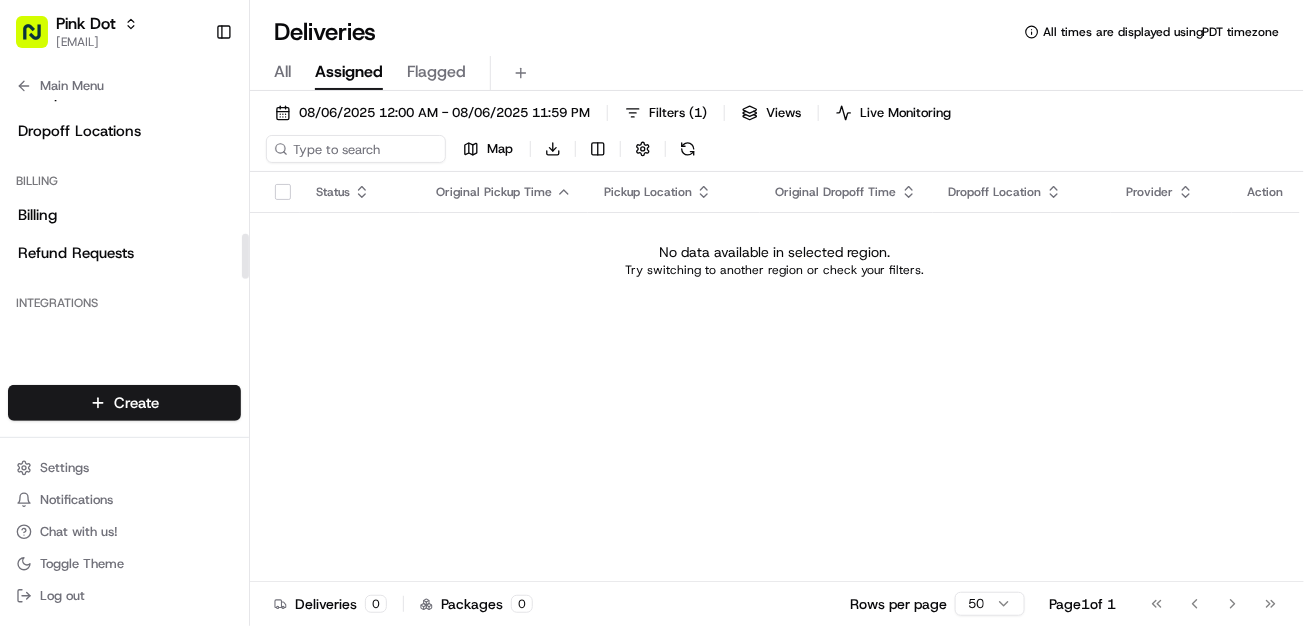 scroll, scrollTop: 669, scrollLeft: 0, axis: vertical 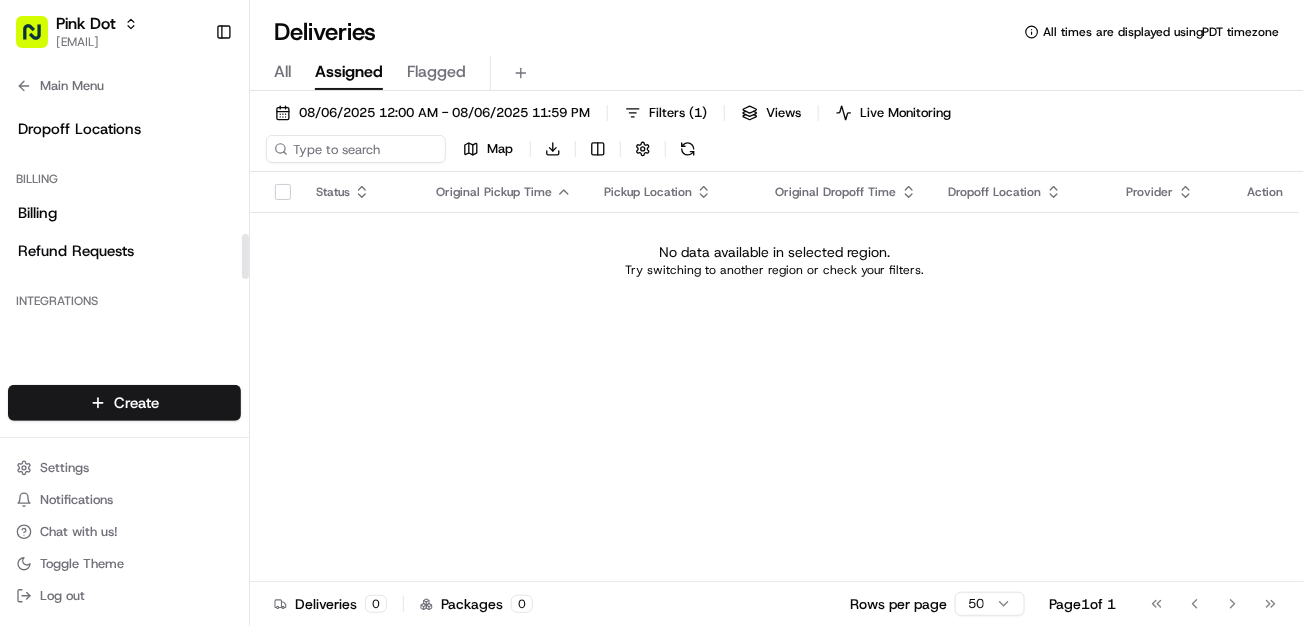 click on "Refund Requests" at bounding box center [76, 251] 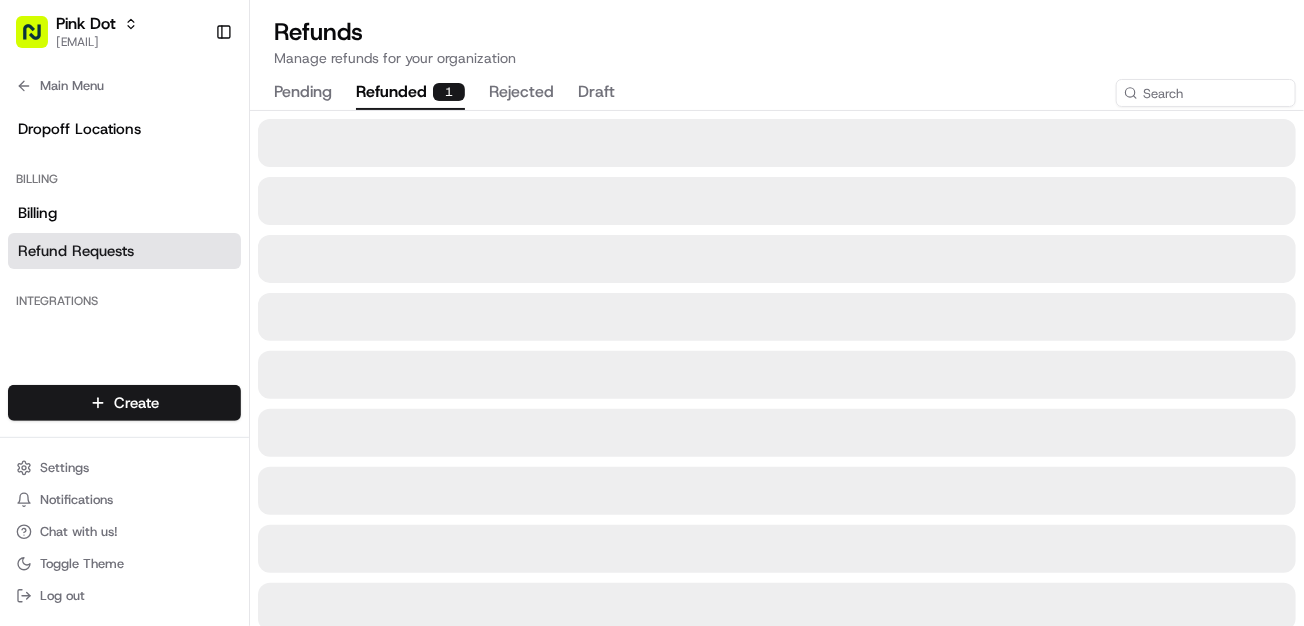 click on "refunded   1" at bounding box center [410, 93] 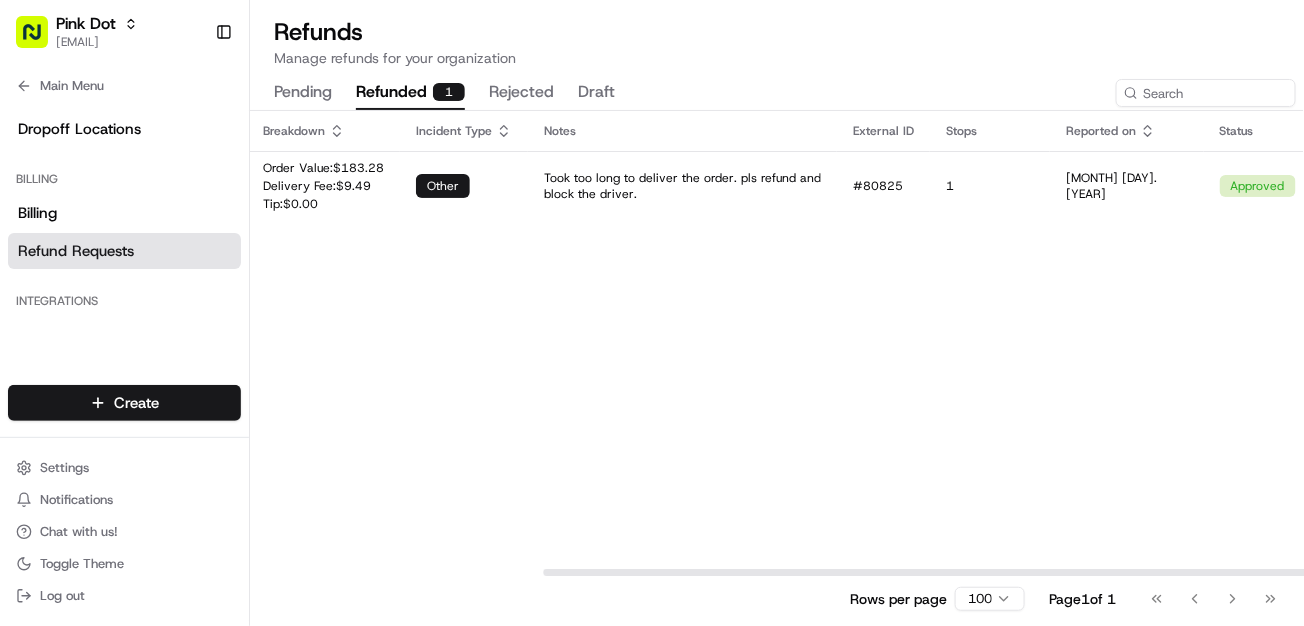 scroll, scrollTop: 0, scrollLeft: 415, axis: horizontal 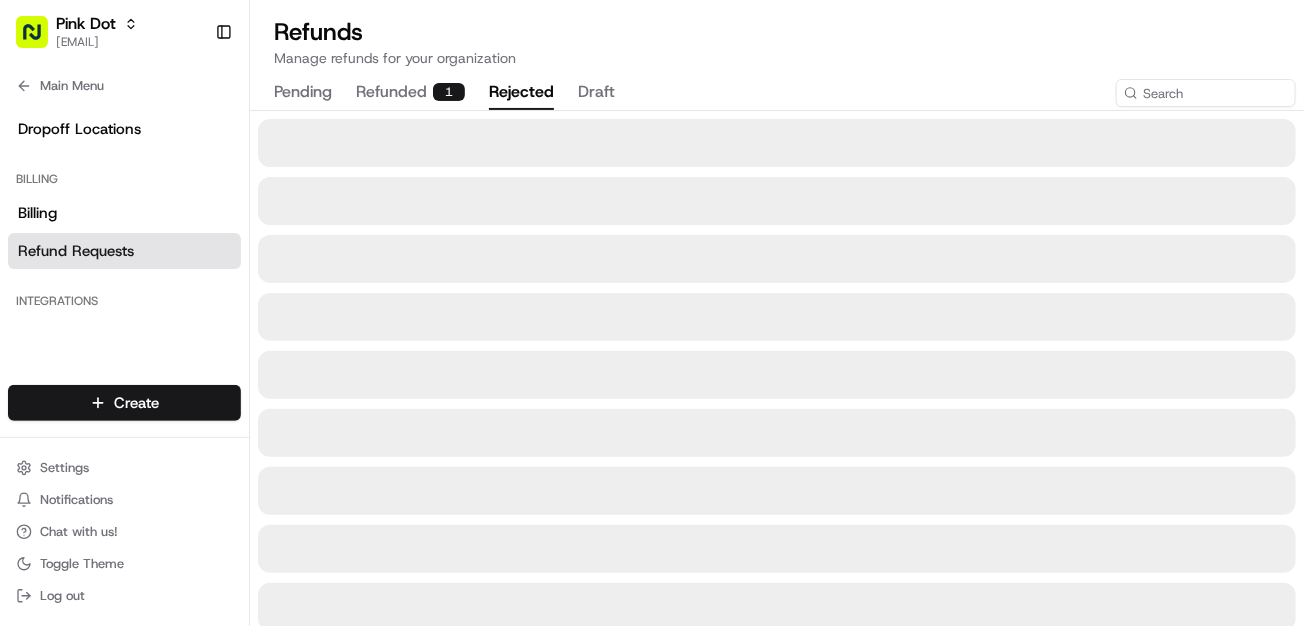 click on "rejected" at bounding box center [521, 93] 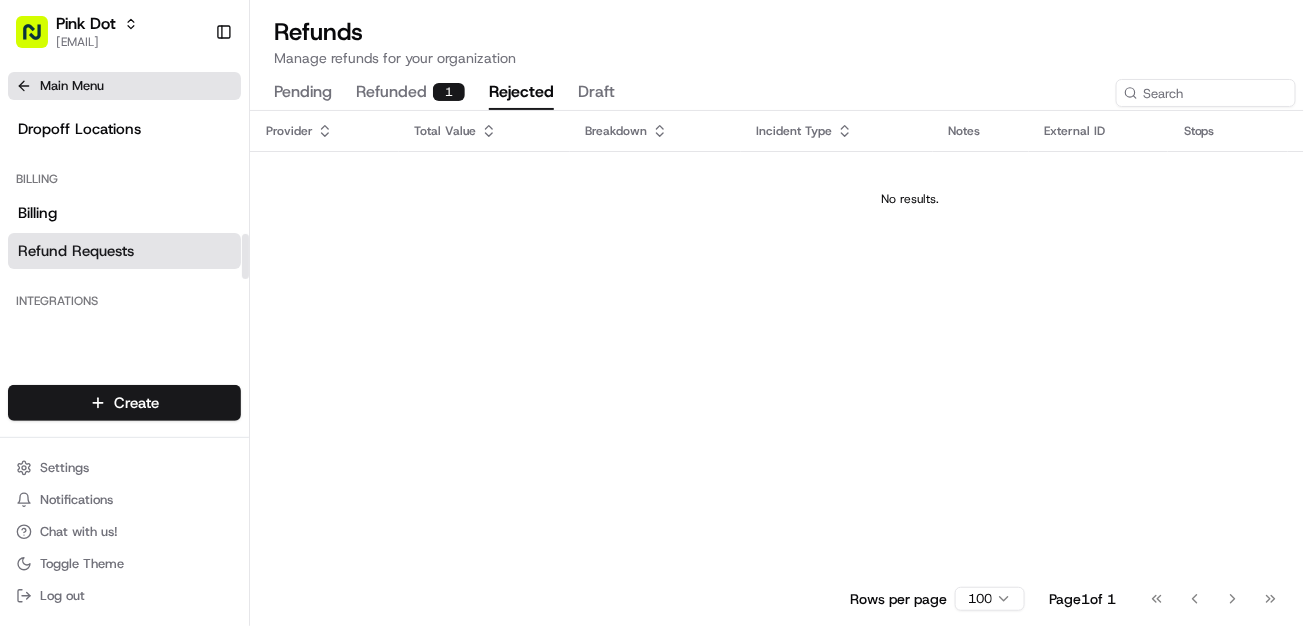 click 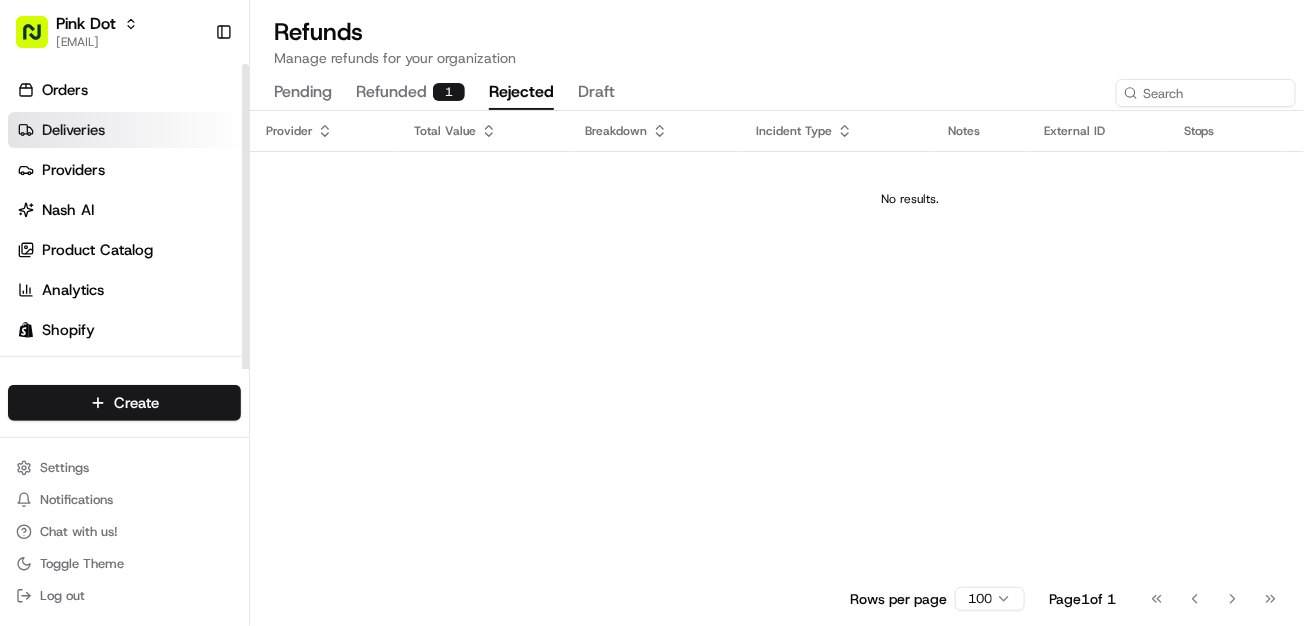click on "Deliveries" at bounding box center [73, 130] 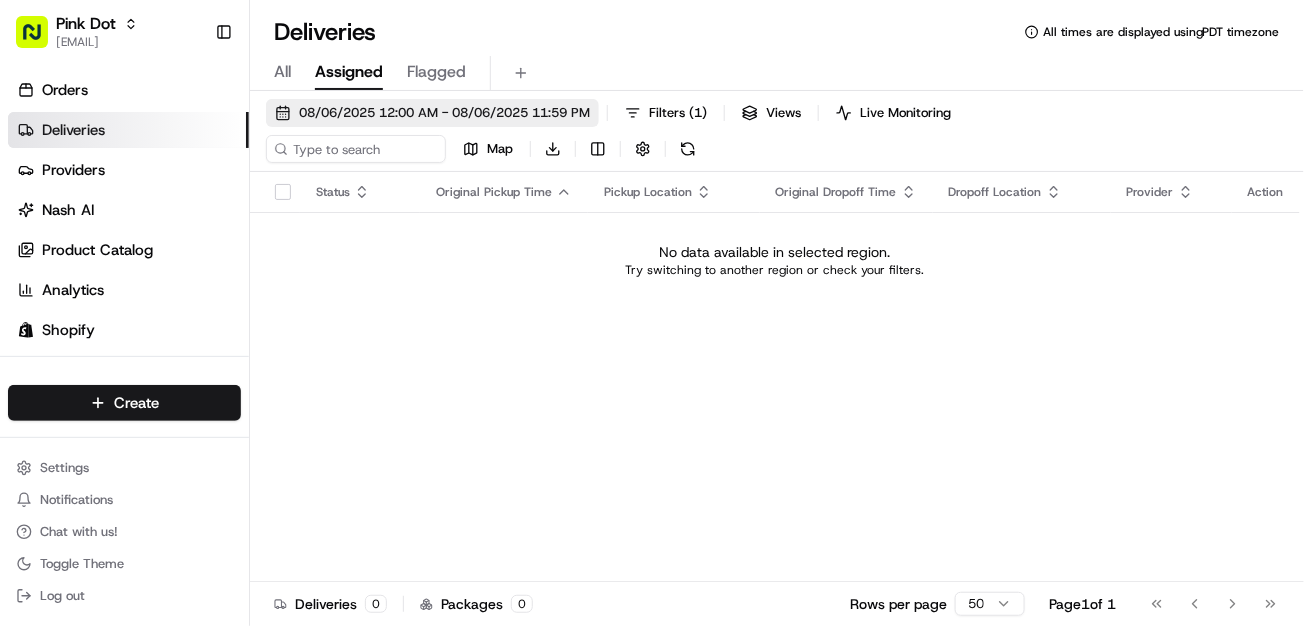click on "08/06/2025 12:00 AM - 08/06/2025 11:59 PM" at bounding box center (432, 113) 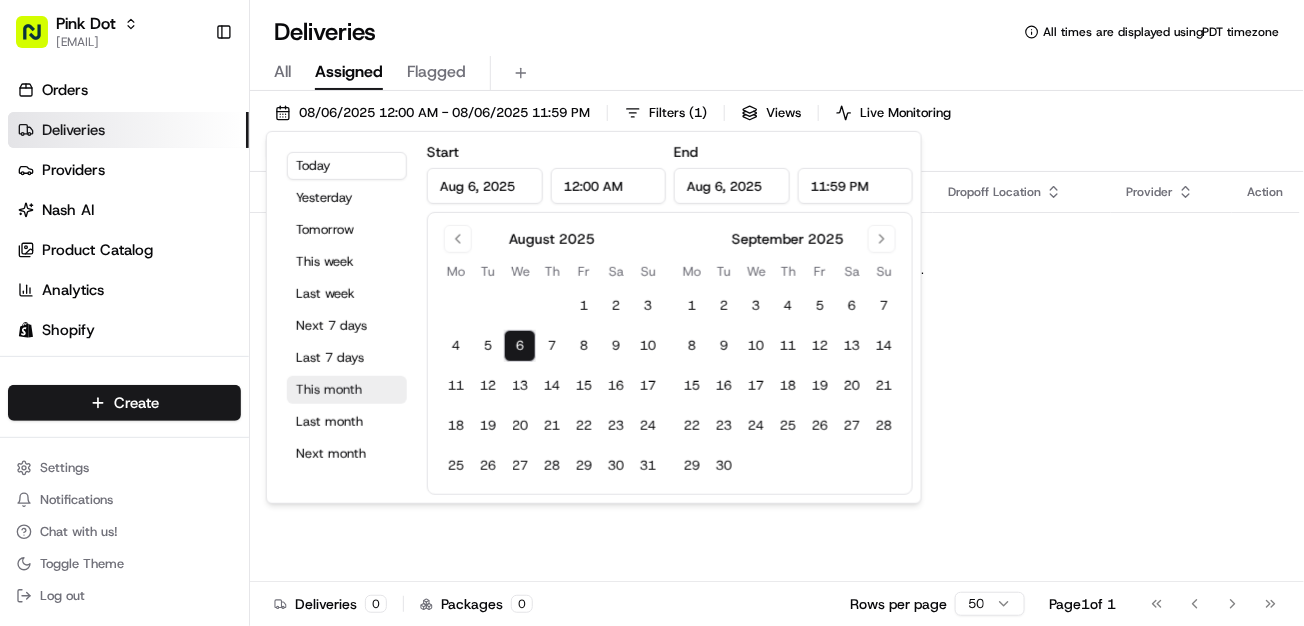 click on "This month" at bounding box center [347, 390] 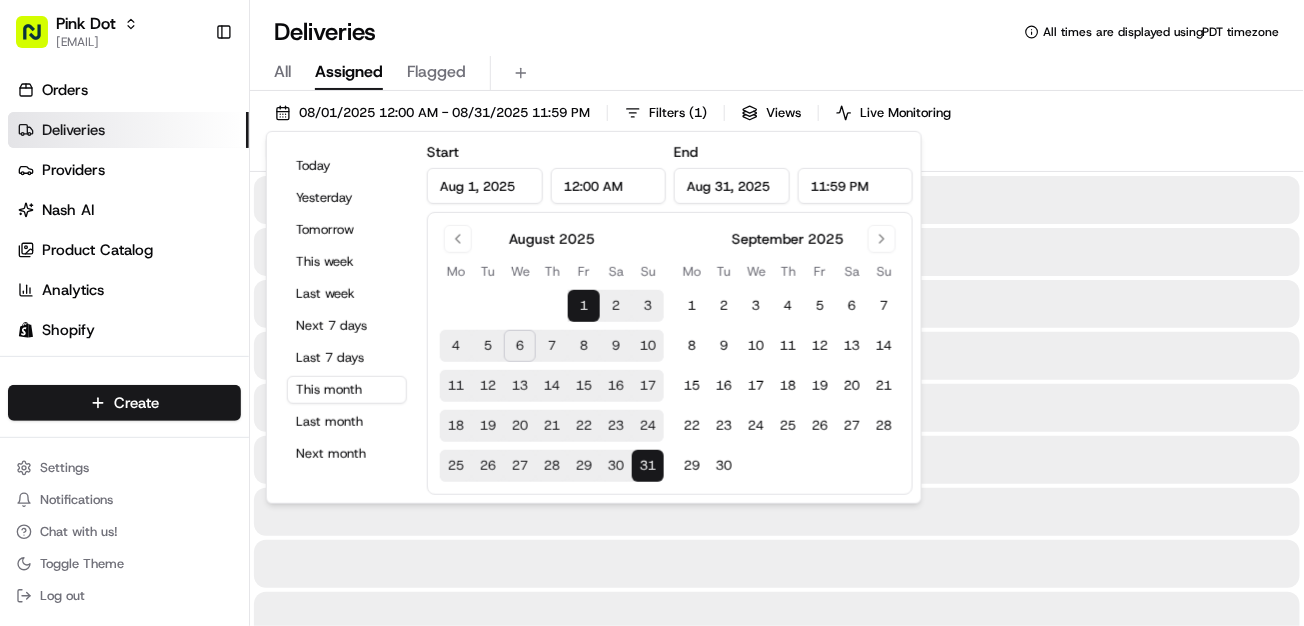 click on "Deliveries All times are displayed using  PDT   timezone" at bounding box center [777, 32] 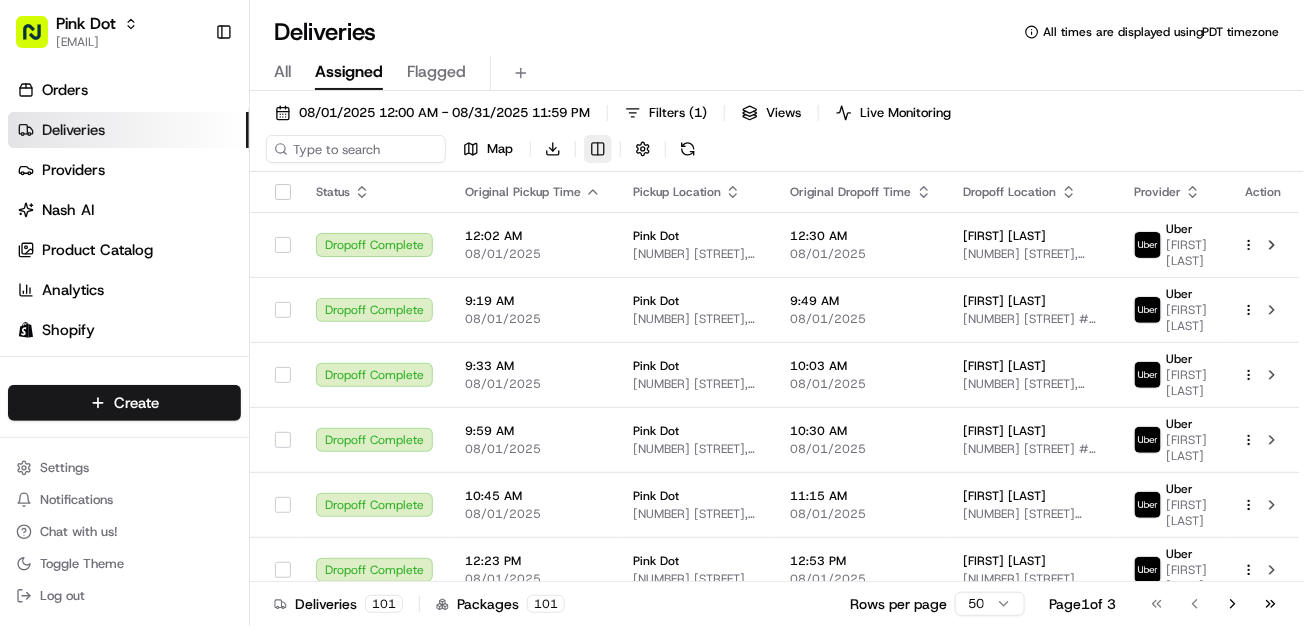 click on "[ORGANIZATION] [EMAIL] Toggle Sidebar Orders Deliveries Providers Nash AI Product Catalog Analytics Shopify Favorites Main Menu Members & Organization Organization Users Roles Preferences Customization Portal Tracking Orchestration Automations Dispatch Strategy Optimization Strategy Shipping Labels Manifest Locations Pickup Locations Dropoff Locations Billing Billing Refund Requests Integrations Notification Triggers Webhooks API Keys Request Logs Other Feature Flags Create Settings Notifications Chat with us! Toggle Theme Log out Deliveries All times are displayed using  PDT   timezone All Assigned Flagged [DATE] [TIME] - [DATE] [TIME] Filters ( 1 ) Views Live Monitoring Map Download Status Original Pickup Time Pickup Location Original Dropoff Time Dropoff Location Provider Action Dropoff Complete [TIME] [DATE] [ORGANIZATION] [ADDRESS] [TIME] [DATE] [FIRST] [LAST] [ADDRESS] [PROVIDER] [FIRST] [LAST]" at bounding box center [652, 313] 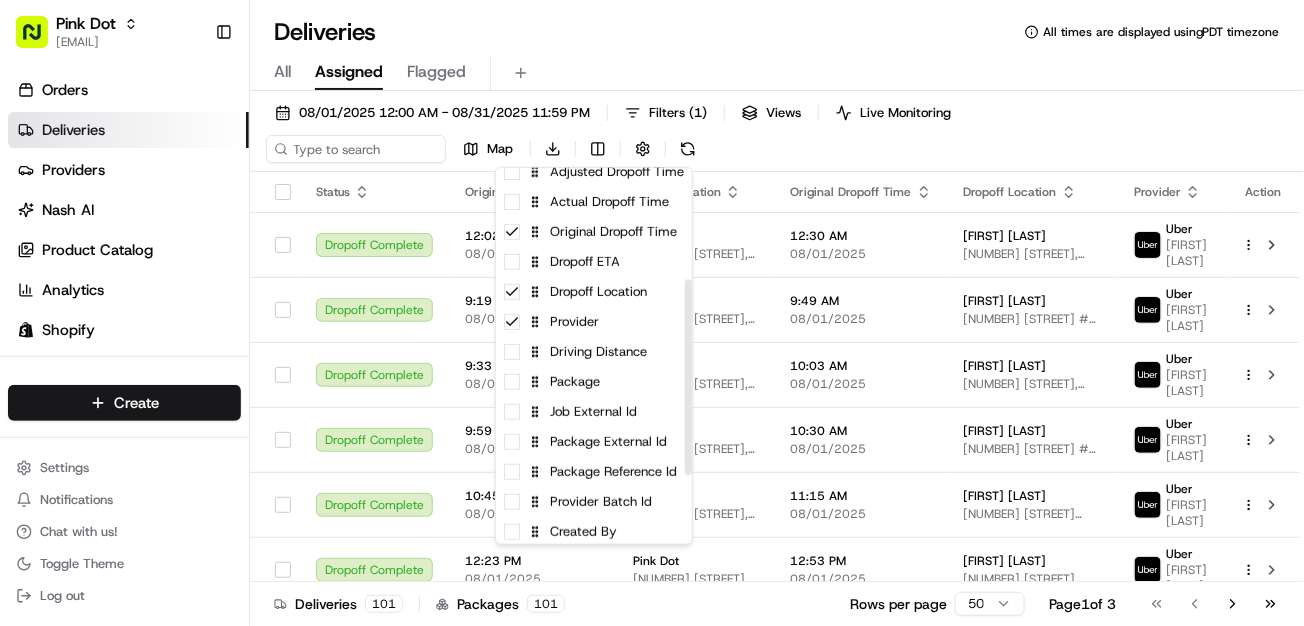 scroll, scrollTop: 343, scrollLeft: 0, axis: vertical 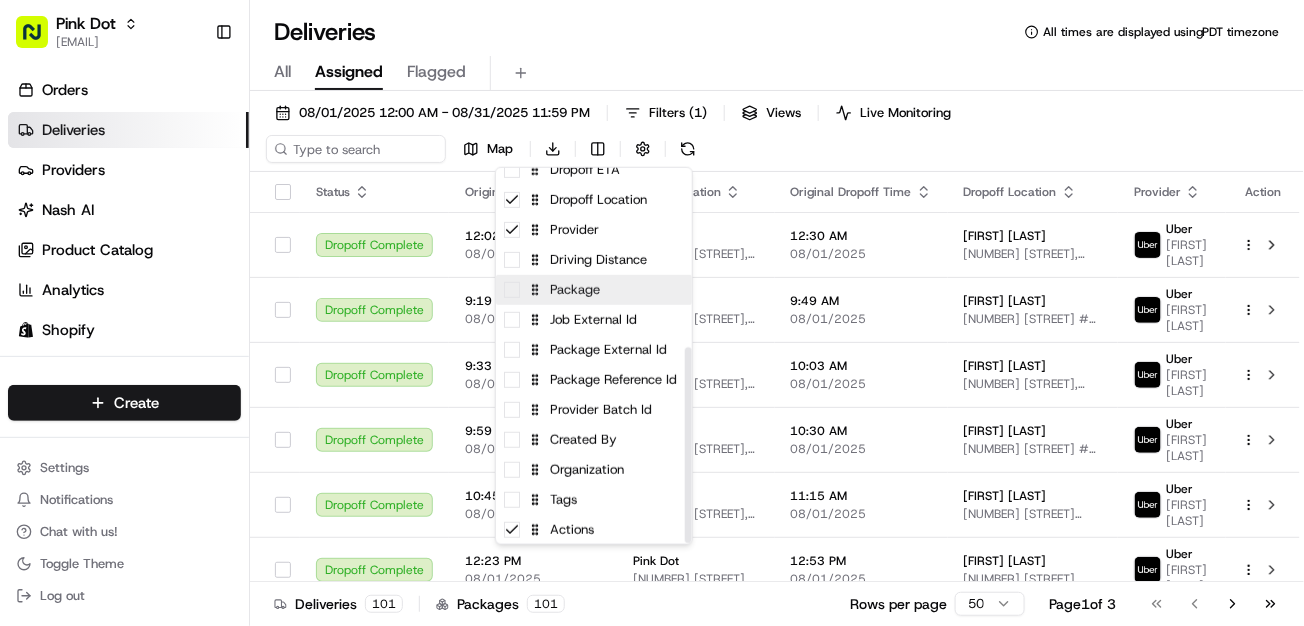 click on "Package" at bounding box center [594, 290] 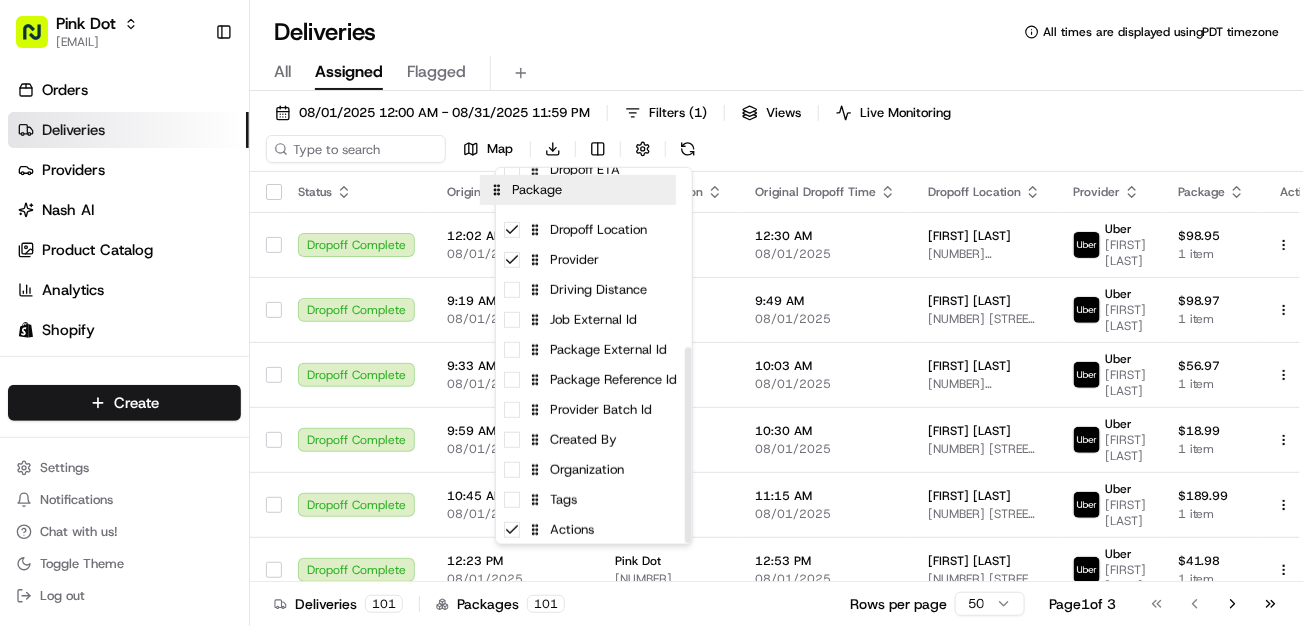drag, startPoint x: 582, startPoint y: 298, endPoint x: 564, endPoint y: 192, distance: 107.51744 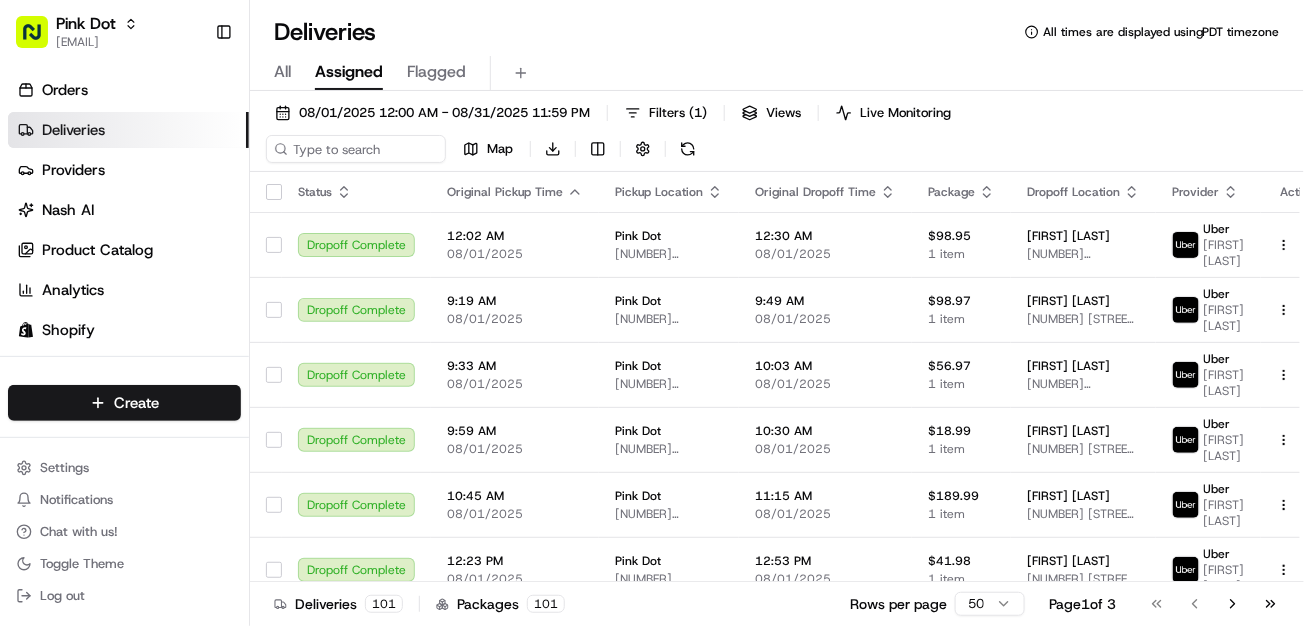 click on "[ORGANIZATION] [EMAIL] Toggle Sidebar Orders Deliveries Providers Nash AI Product Catalog Analytics Shopify Favorites Main Menu Members & Organization Organization Users Roles Preferences Customization Portal Tracking Orchestration Automations Dispatch Strategy Optimization Strategy Shipping Labels Manifest Locations Pickup Locations Dropoff Locations Billing Billing Refund Requests Integrations Notification Triggers Webhooks API Keys Request Logs Other Feature Flags Create Settings Notifications Chat with us! Toggle Theme Log out Deliveries All times are displayed using  PDT   timezone All Assigned Flagged [DATE] [TIME] - [DATE] [TIME] Filters ( 1 ) Views Live Monitoring Map Download Status Original Pickup Time Pickup Location Original Dropoff Time Package Dropoff Location Provider Action Dropoff Complete [TIME] [DATE] [ORGANIZATION] [ADDRESS] [TIME] [DATE] [PRICE] 1 item [FIRST] [LAST] [PROVIDER] [FIRST] [LAST]" at bounding box center [652, 313] 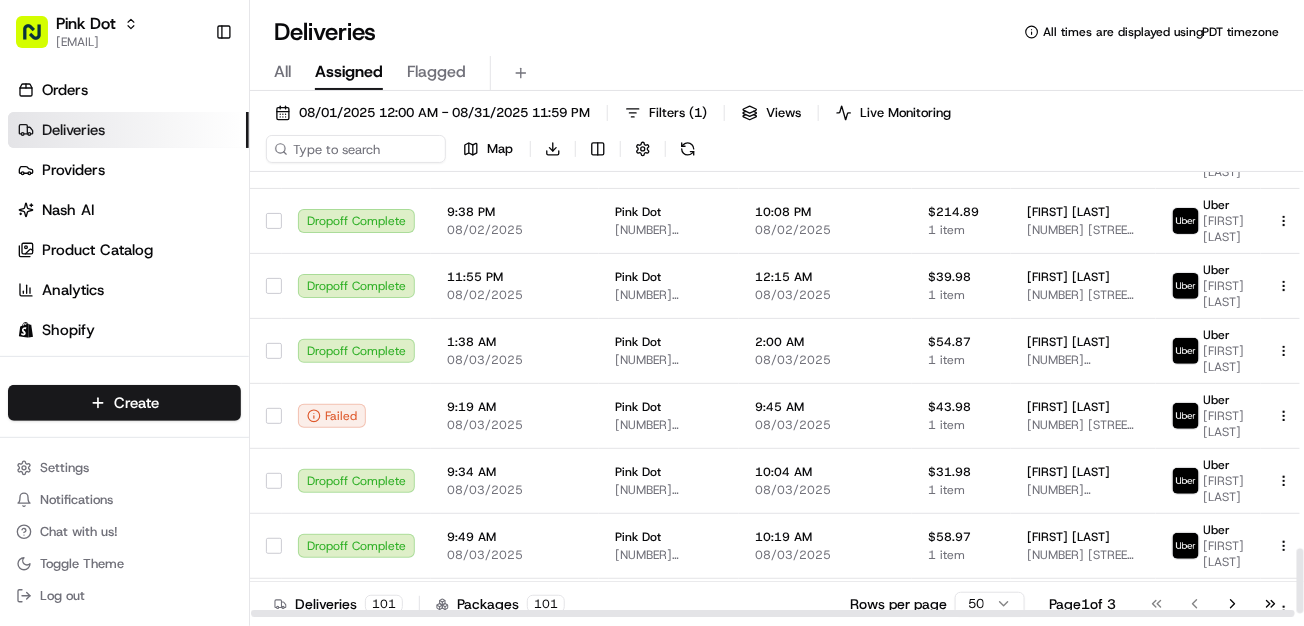 scroll, scrollTop: 2618, scrollLeft: 0, axis: vertical 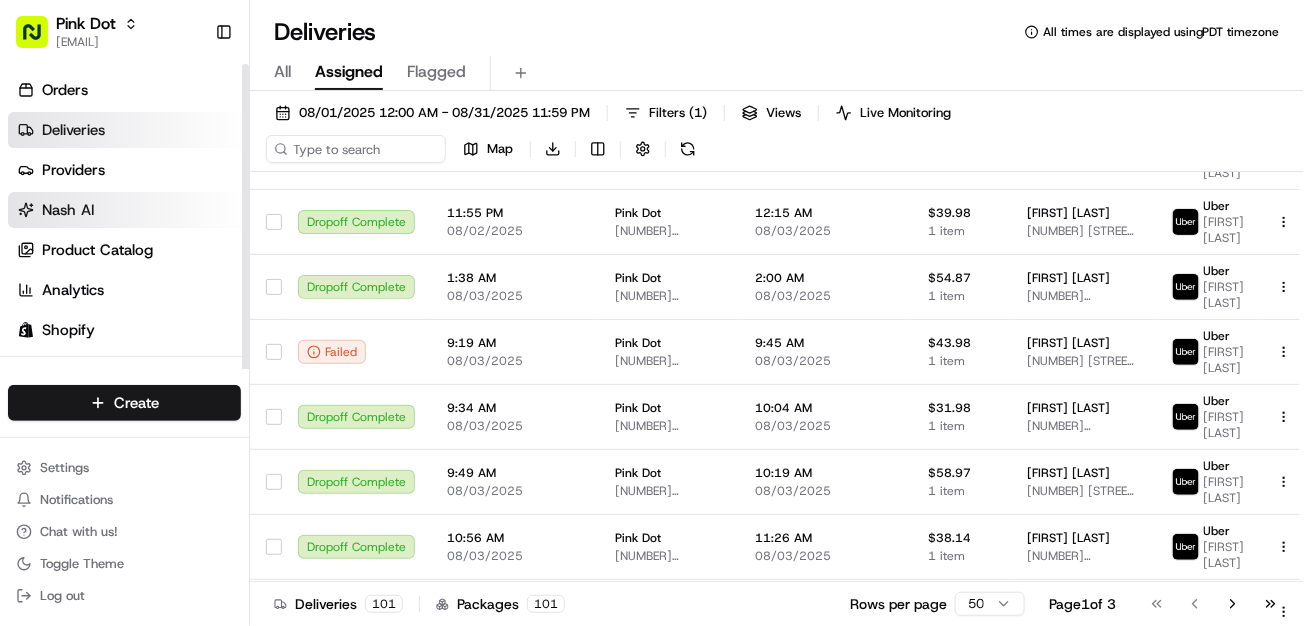 click on "Nash AI" at bounding box center (128, 210) 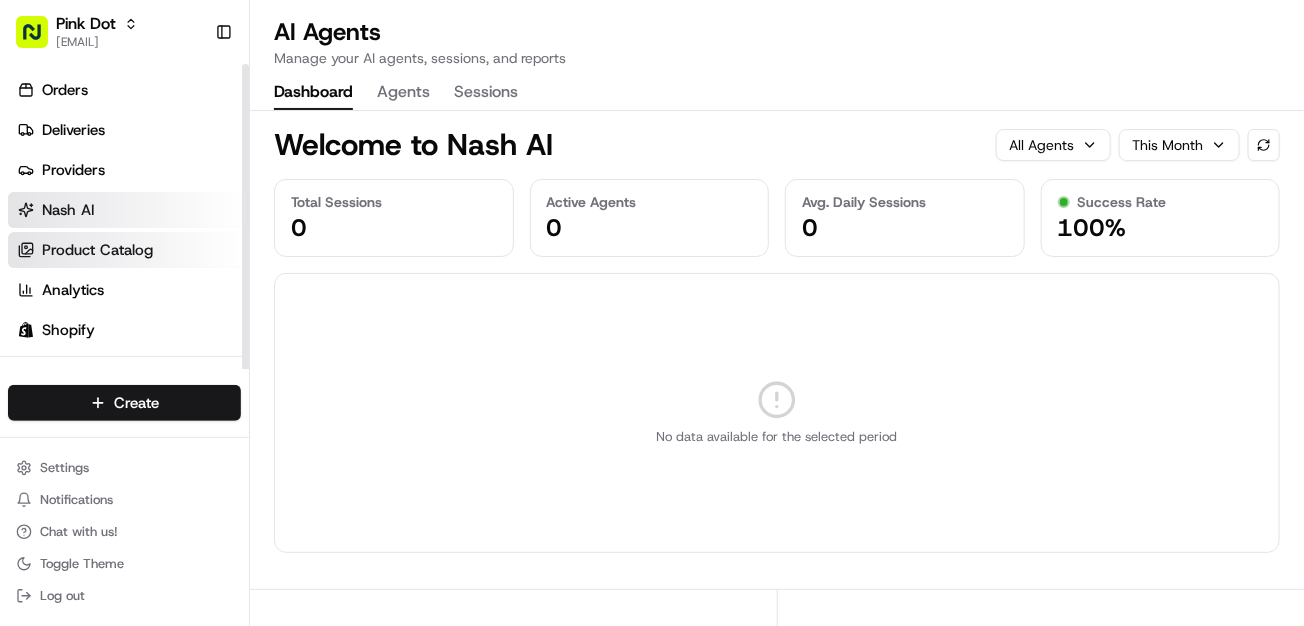 click on "Product Catalog" at bounding box center [97, 250] 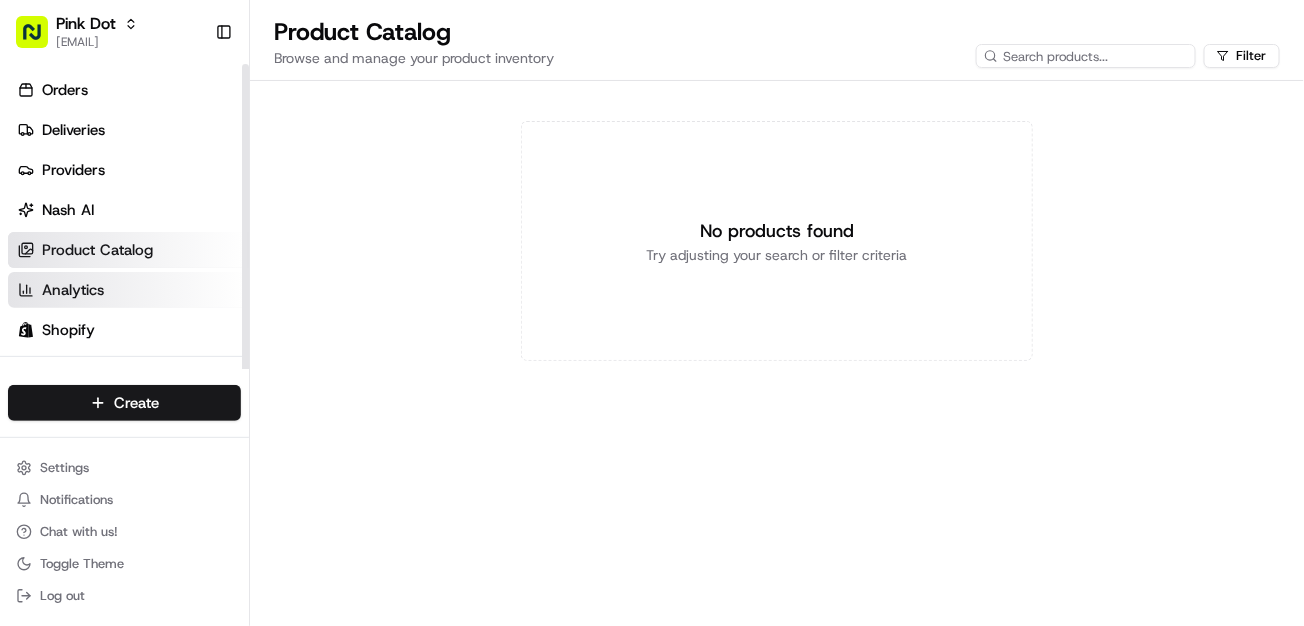 click on "Analytics" at bounding box center [128, 290] 